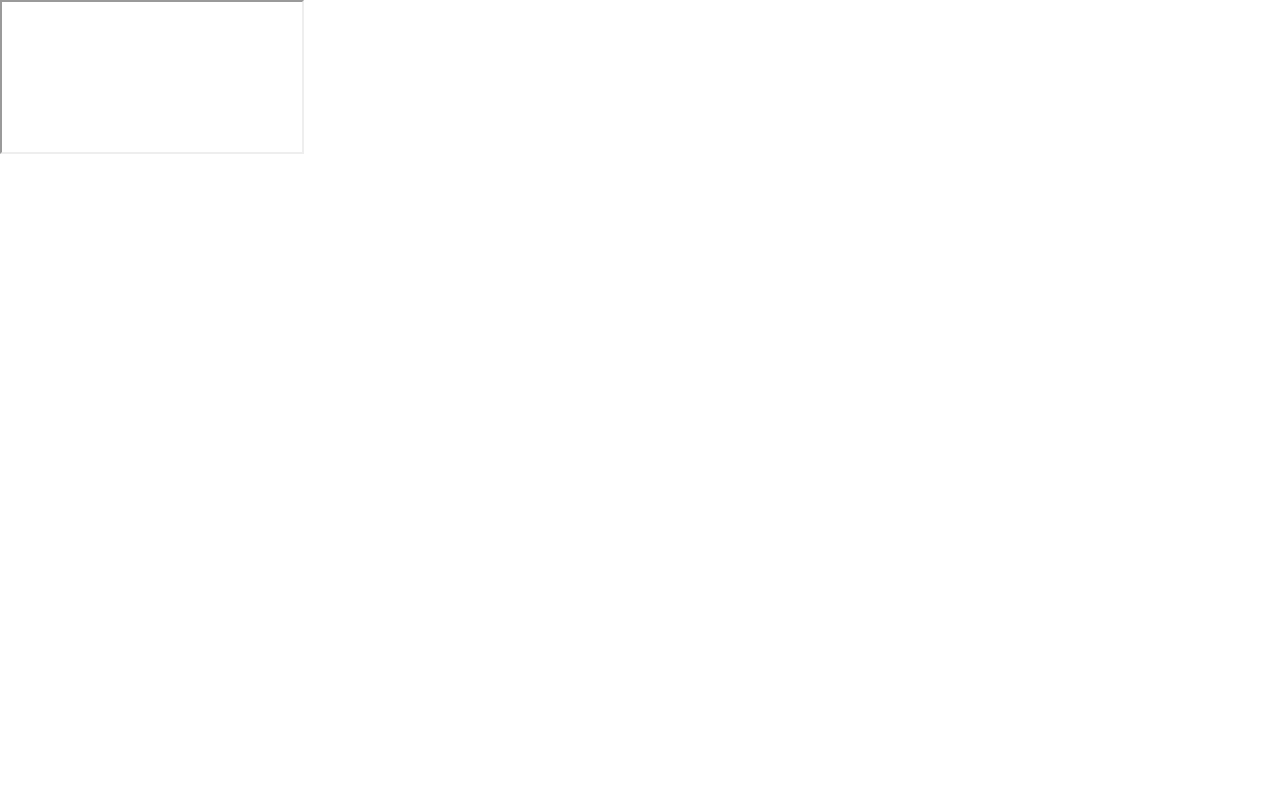 scroll, scrollTop: 0, scrollLeft: 0, axis: both 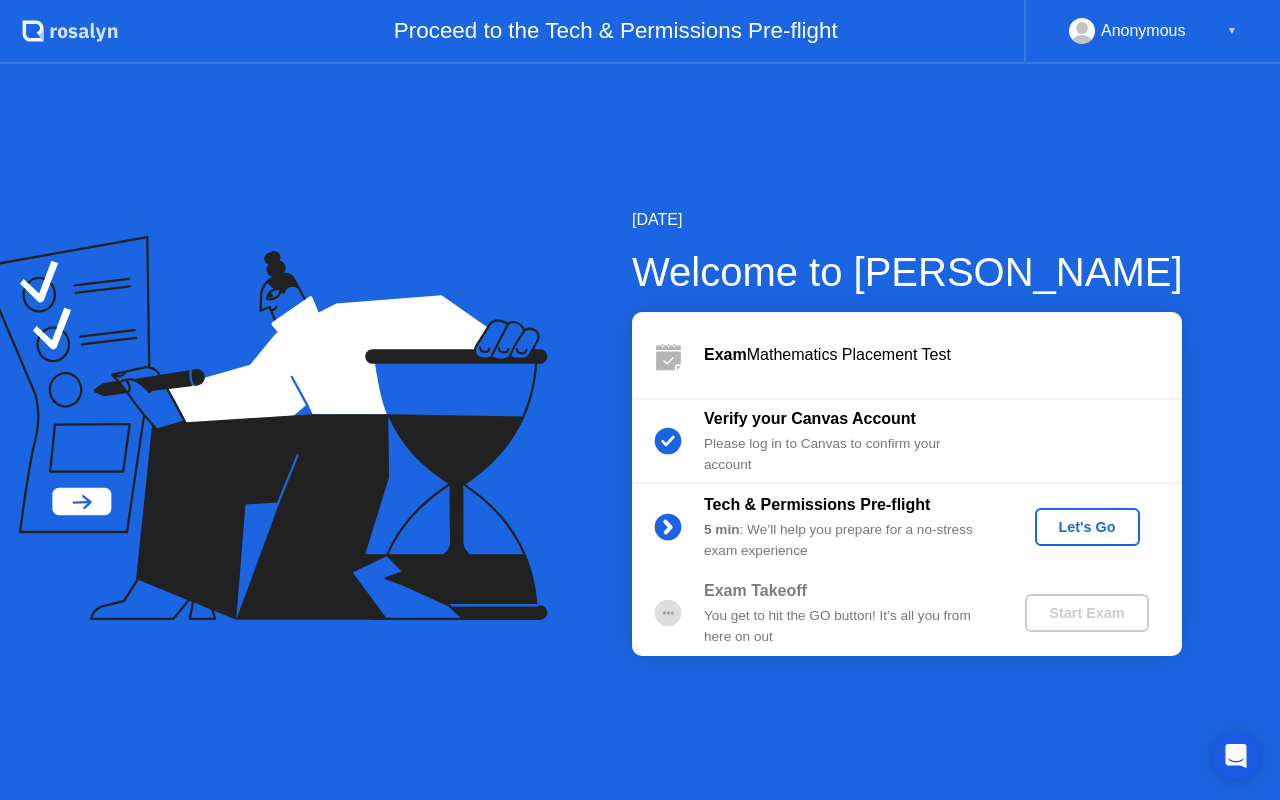 click on "Let's Go" 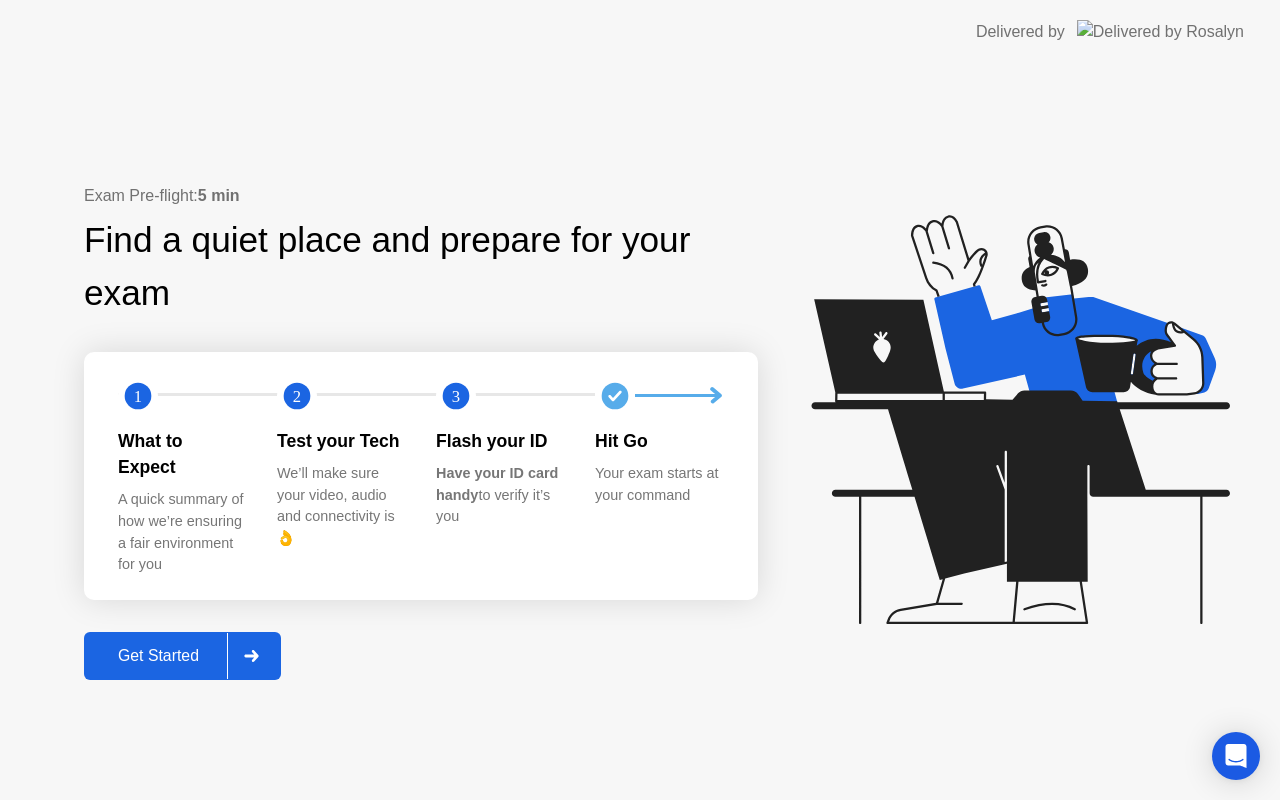 click on "Get Started" 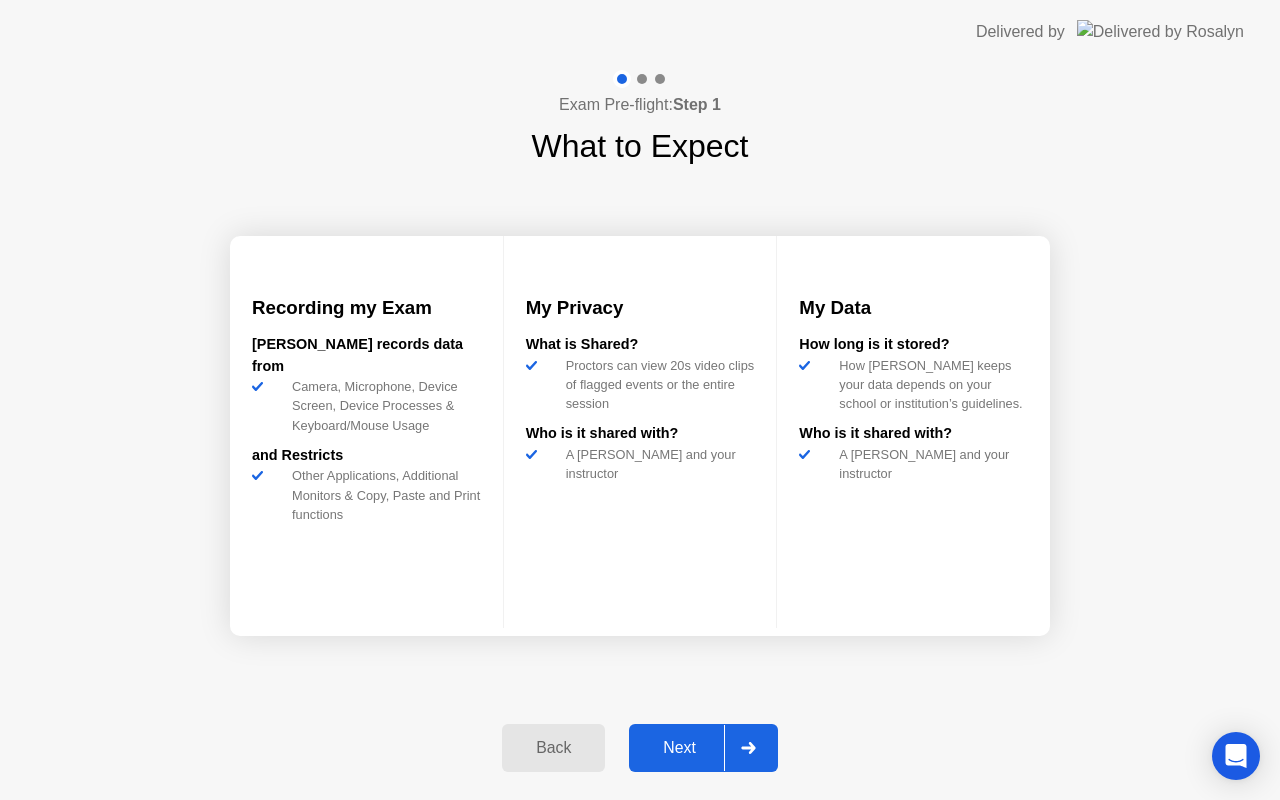click on "Next" 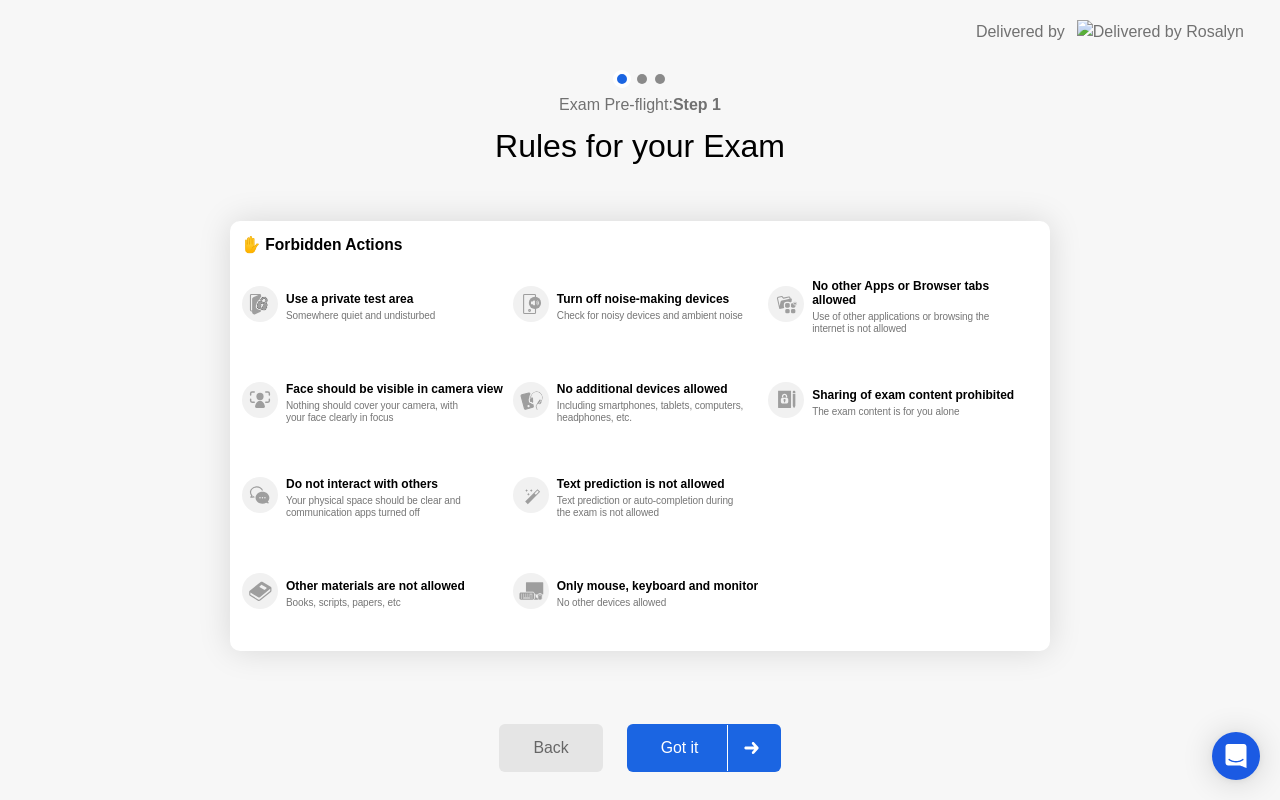 click on "Got it" 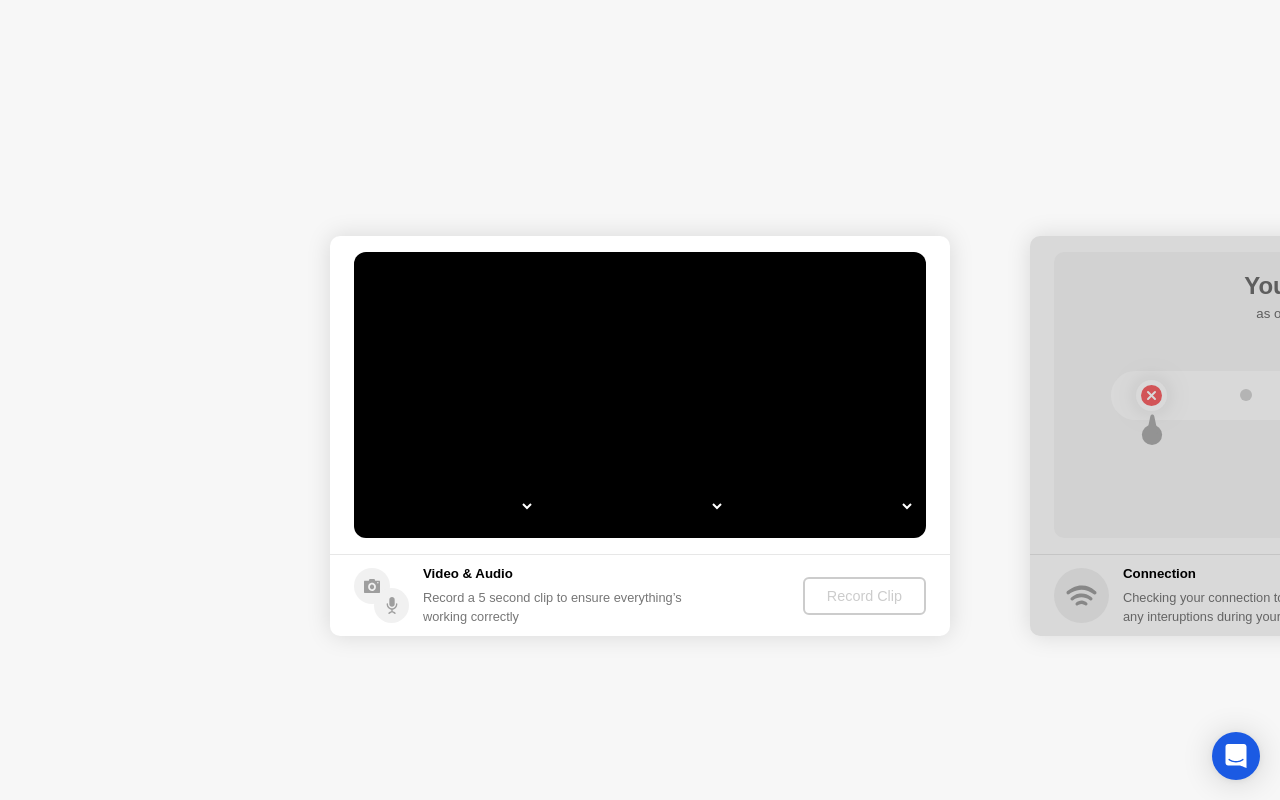 select on "**********" 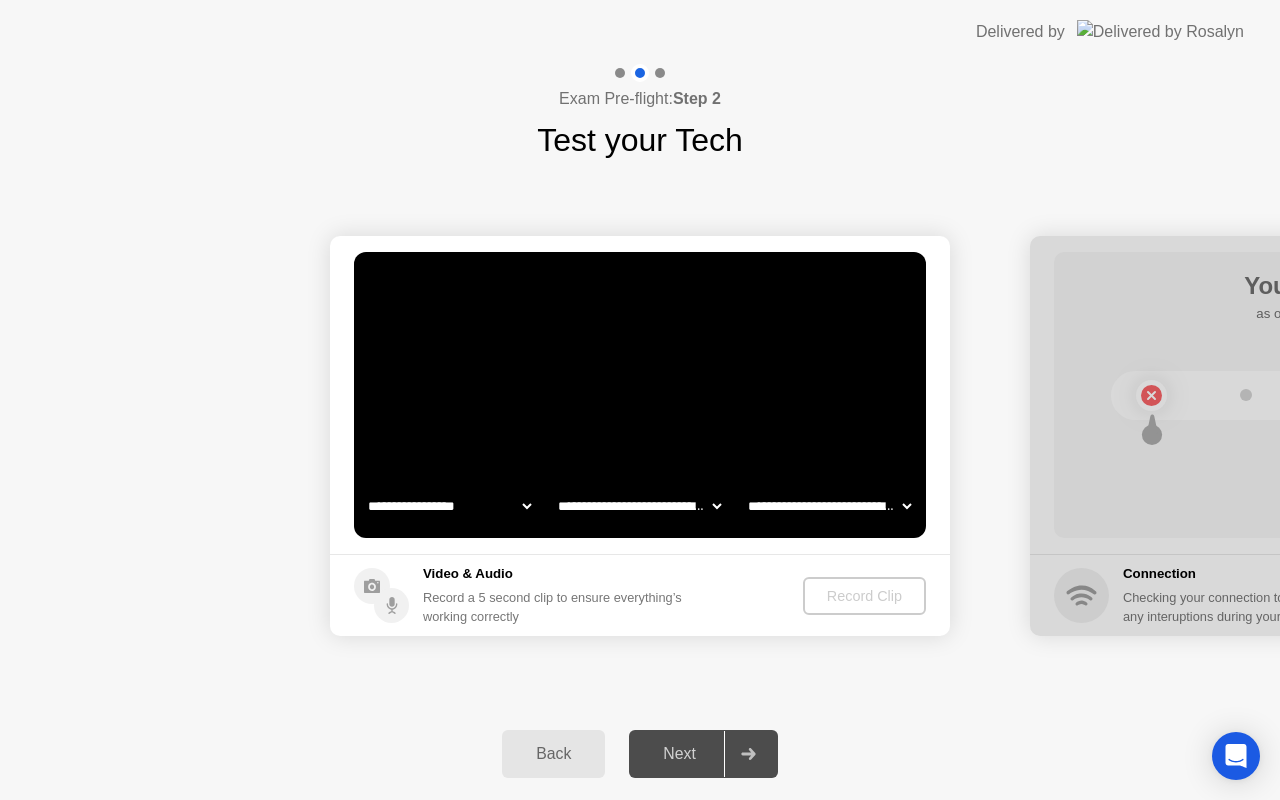 select on "**********" 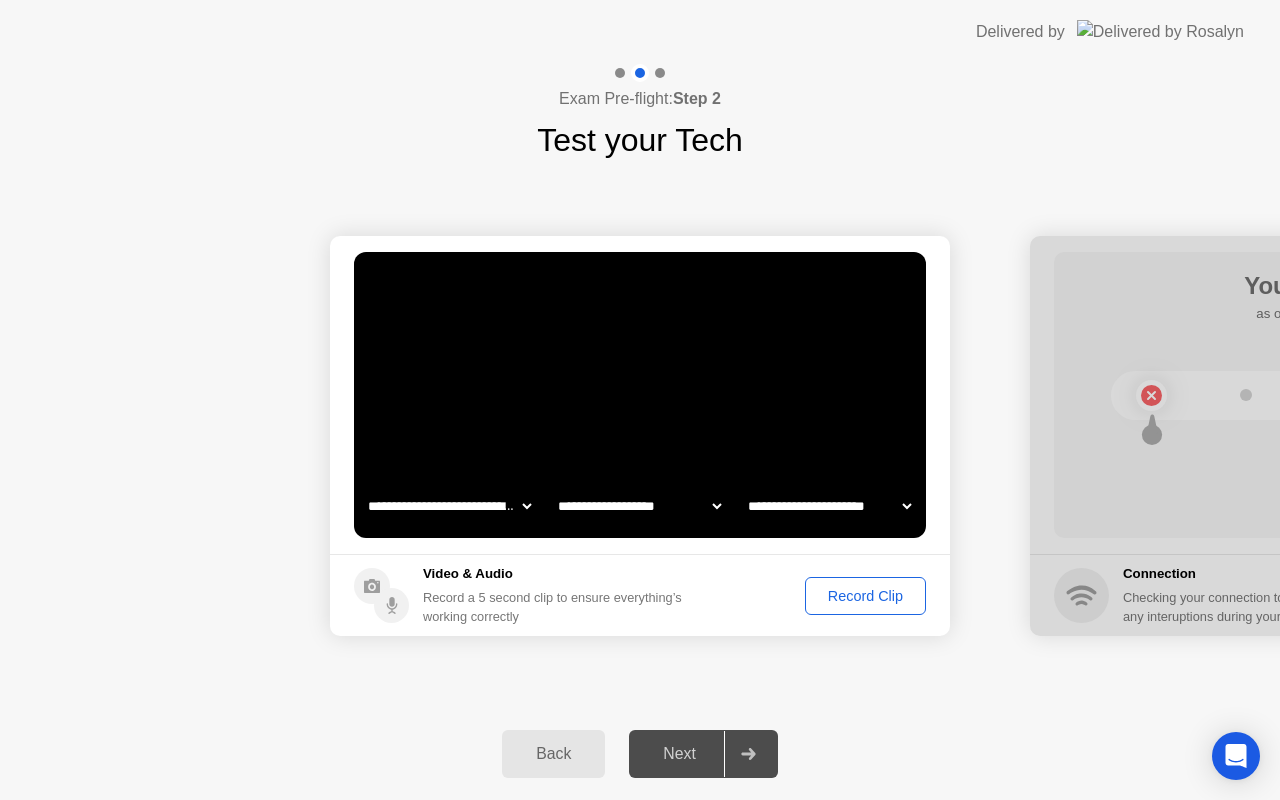 click on "**********" 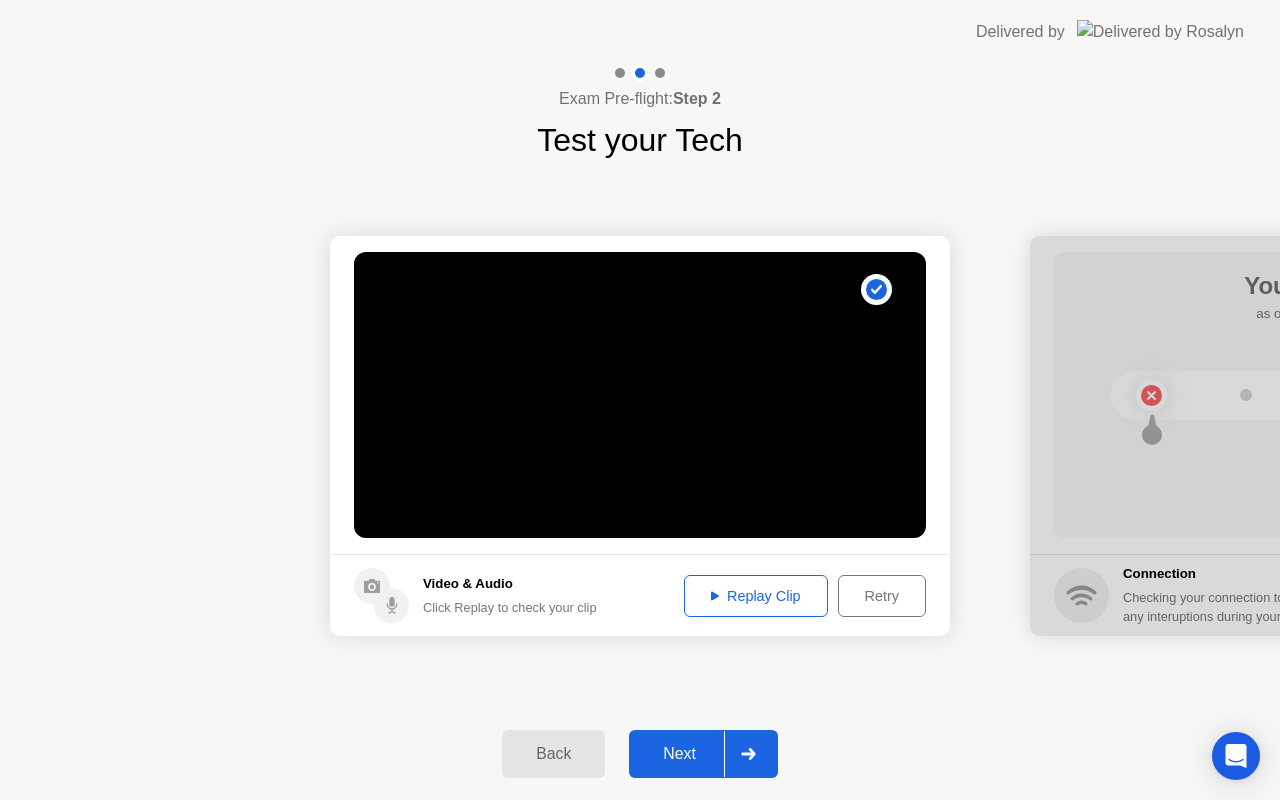 click on "Replay Clip" 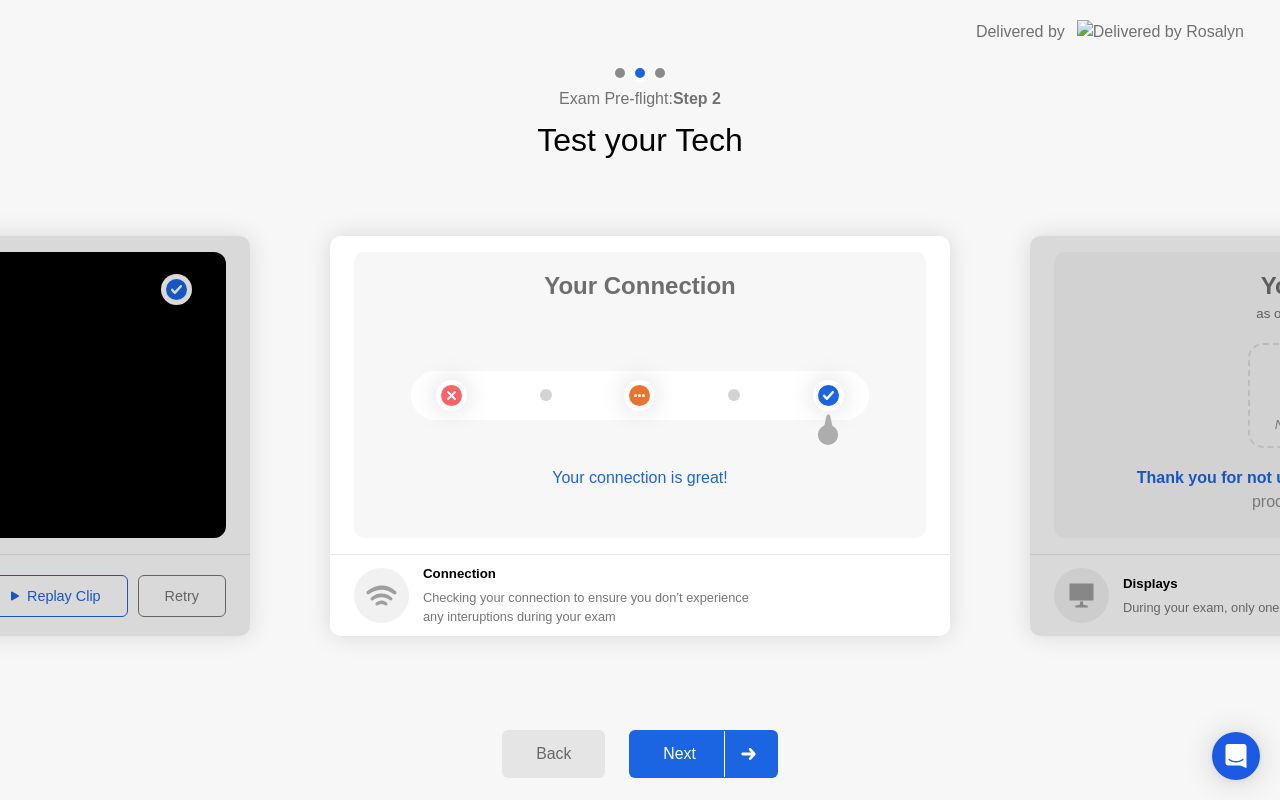 click on "Next" 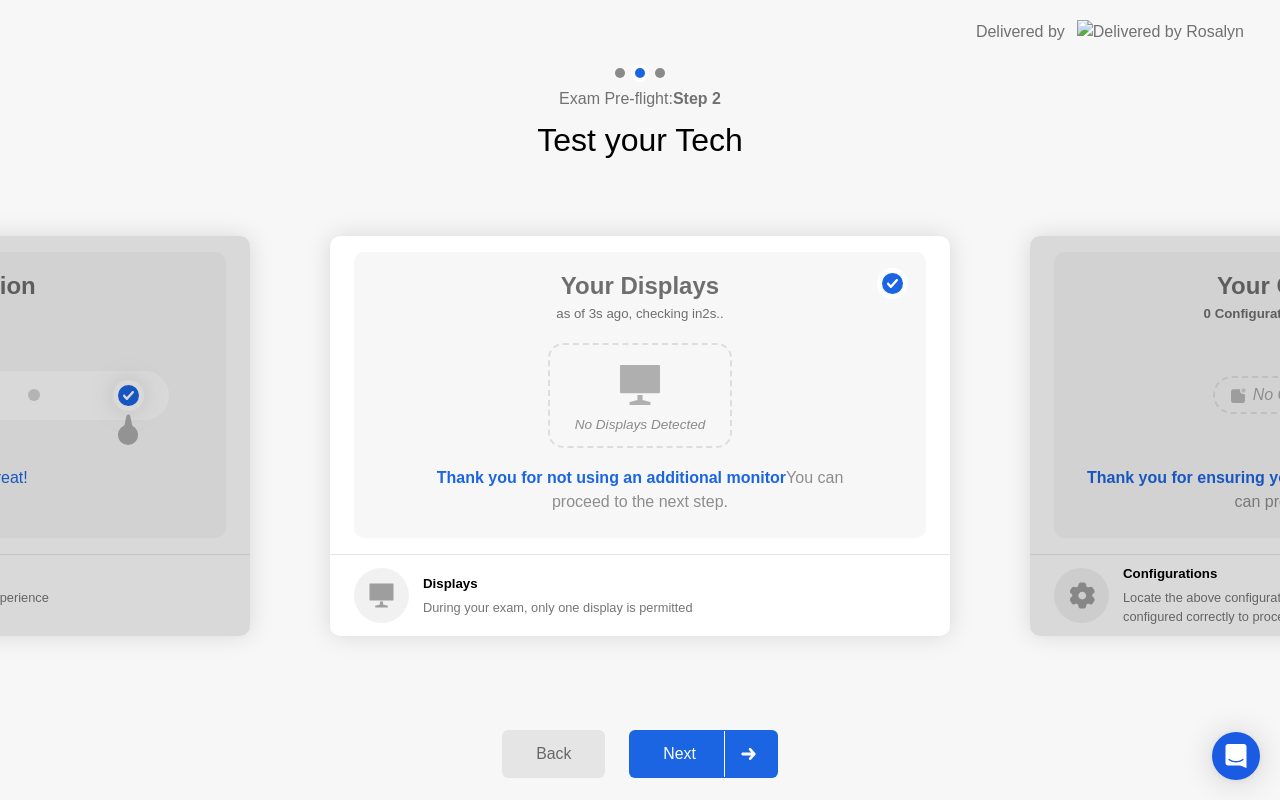 click on "Next" 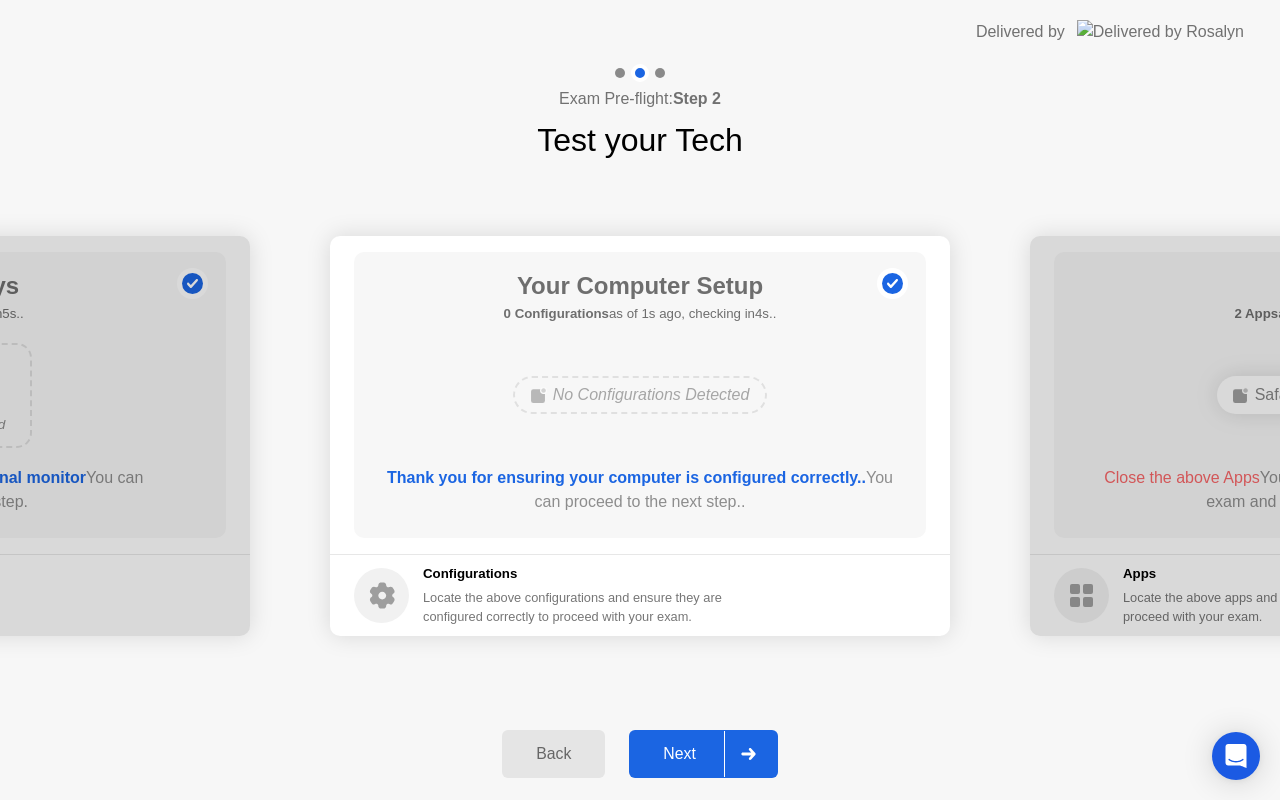 click on "Next" 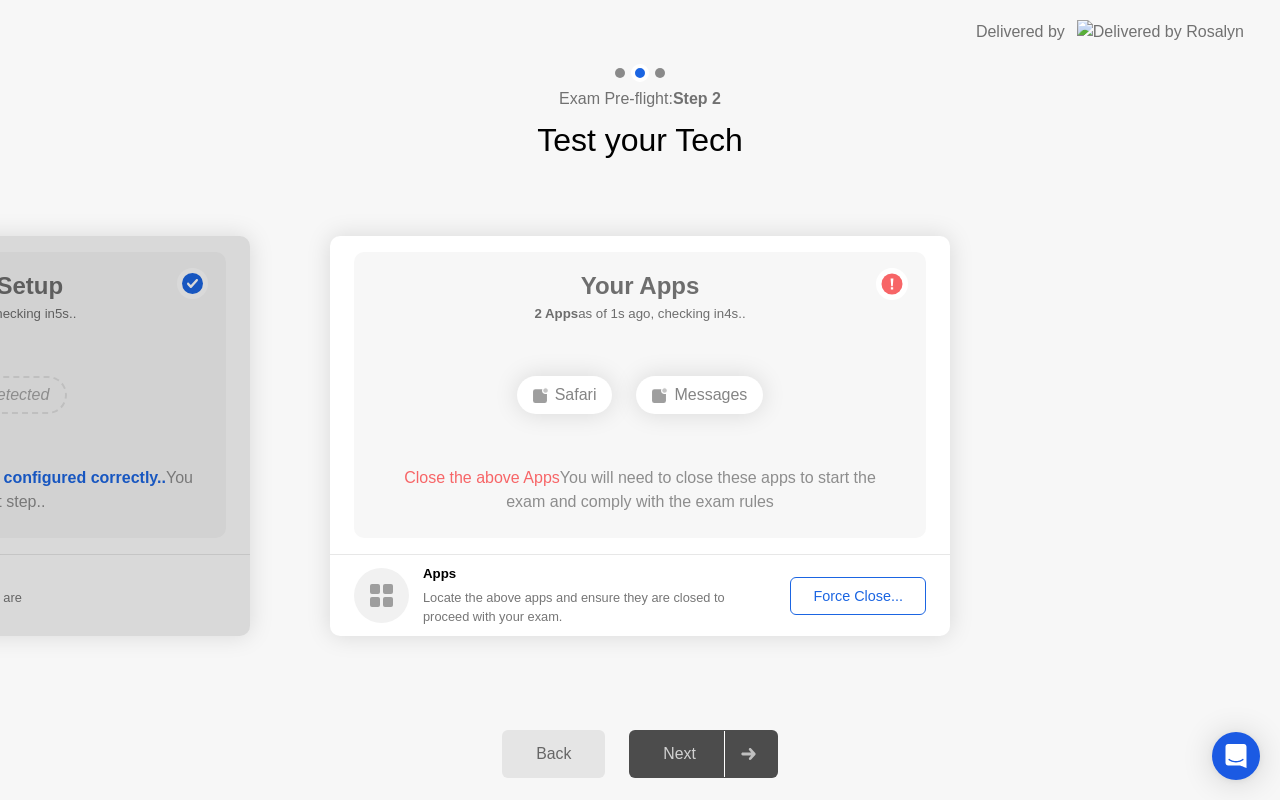 click on "Force Close..." 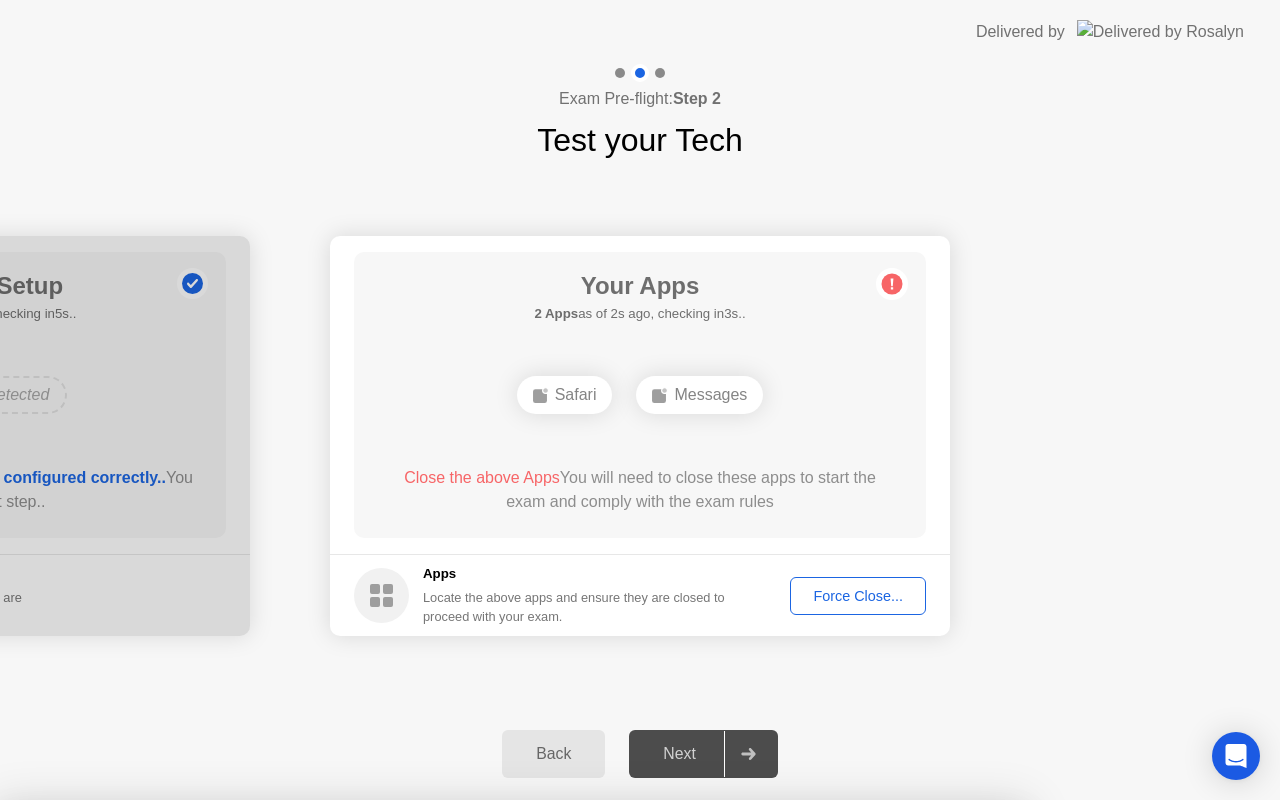 click on "Confirm" at bounding box center (579, 1076) 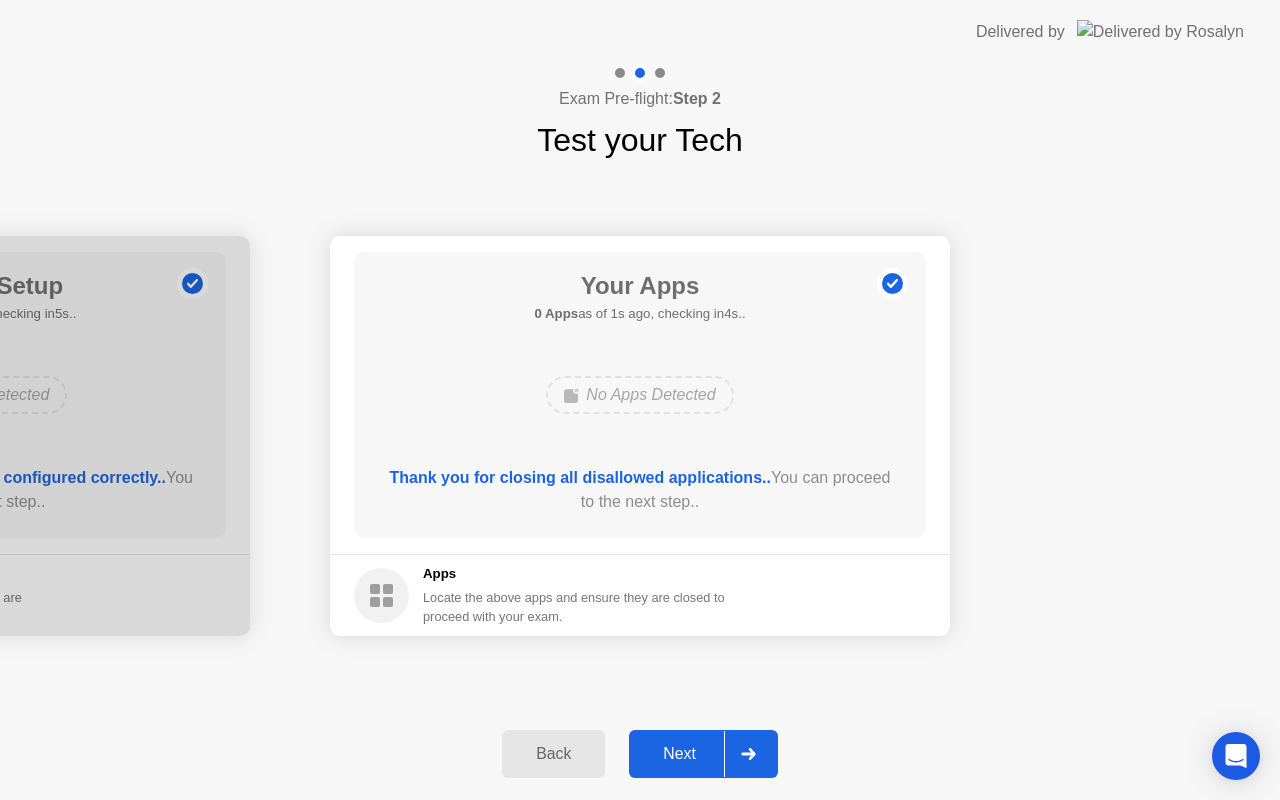 click on "Next" 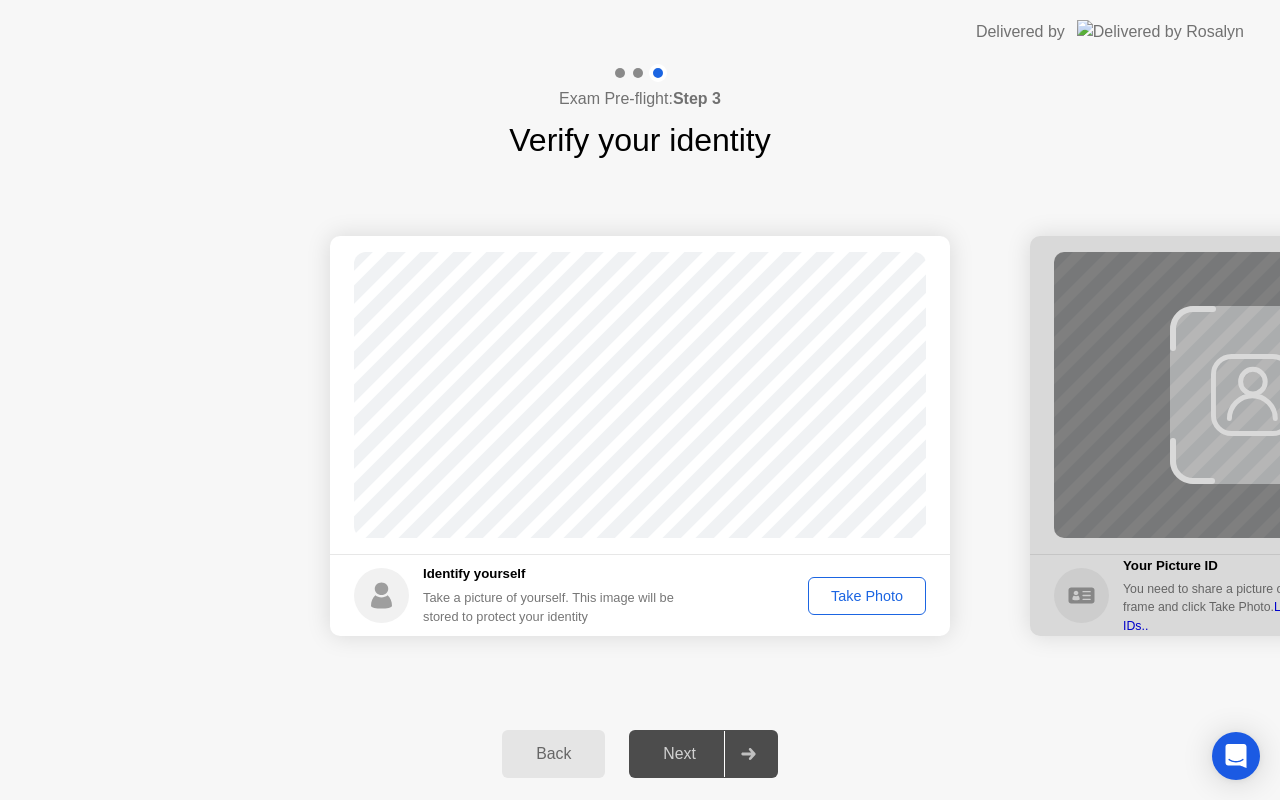 click on "Take Photo" 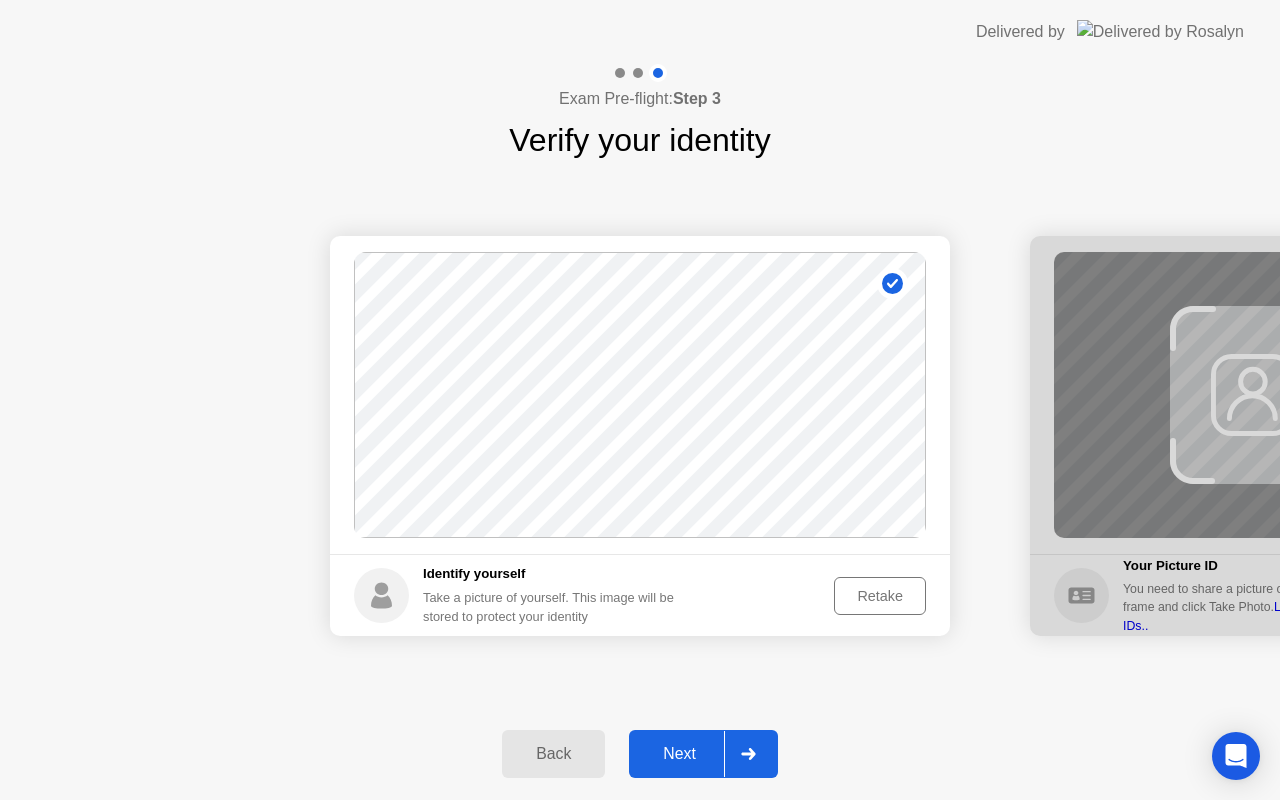click on "Retake" 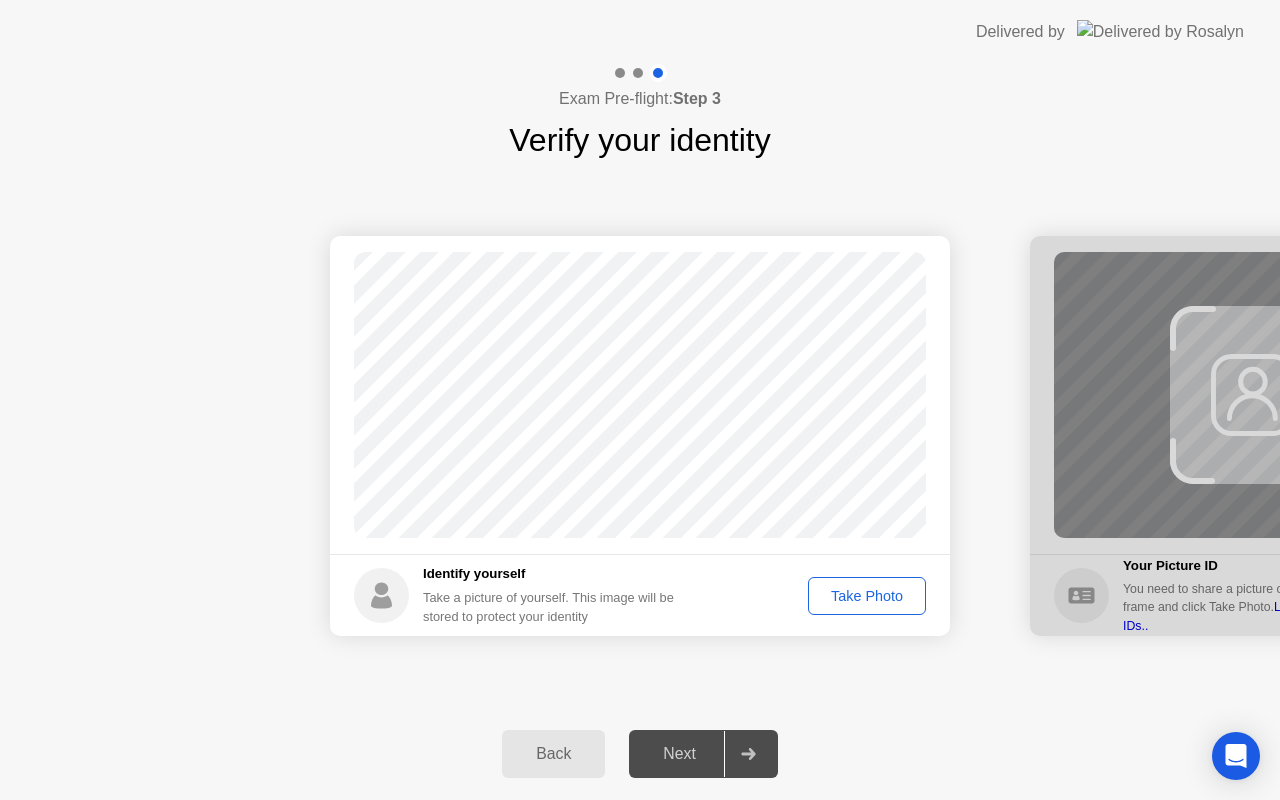 click on "Take Photo" 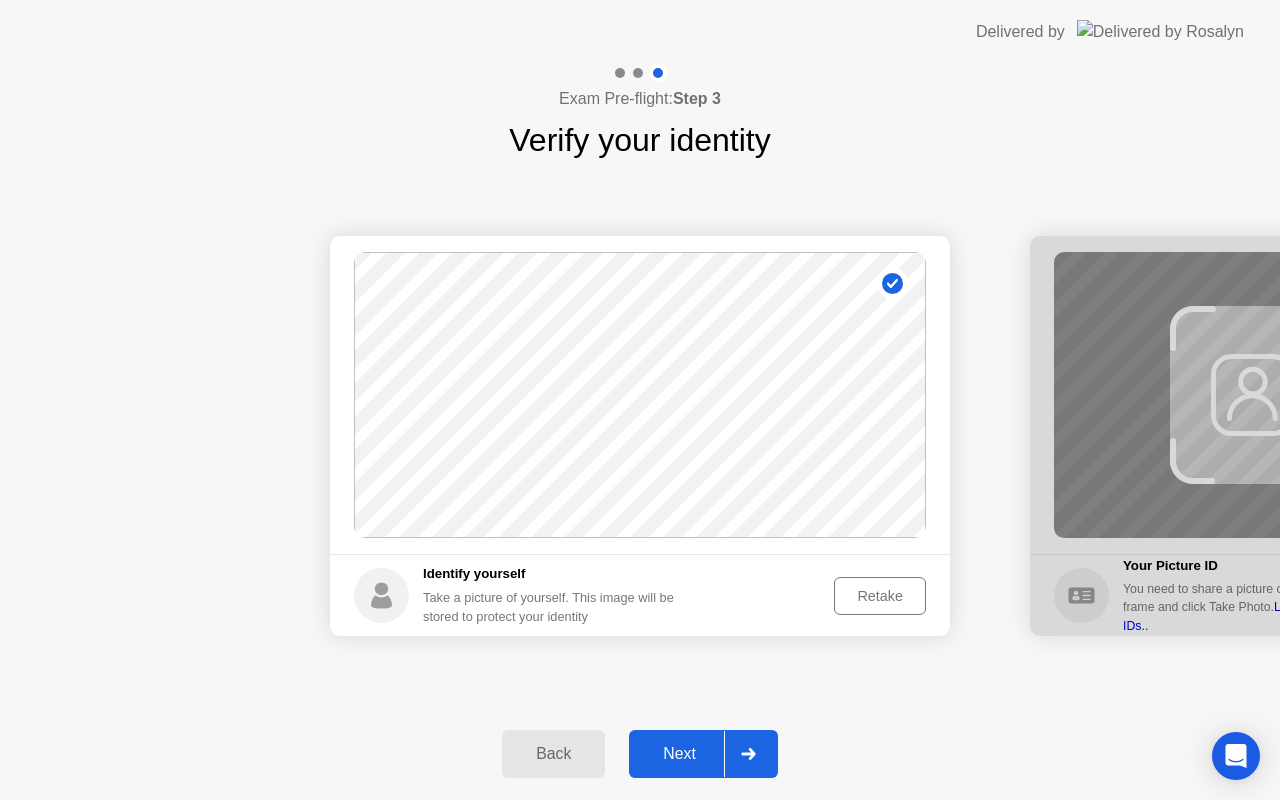 click on "Next" 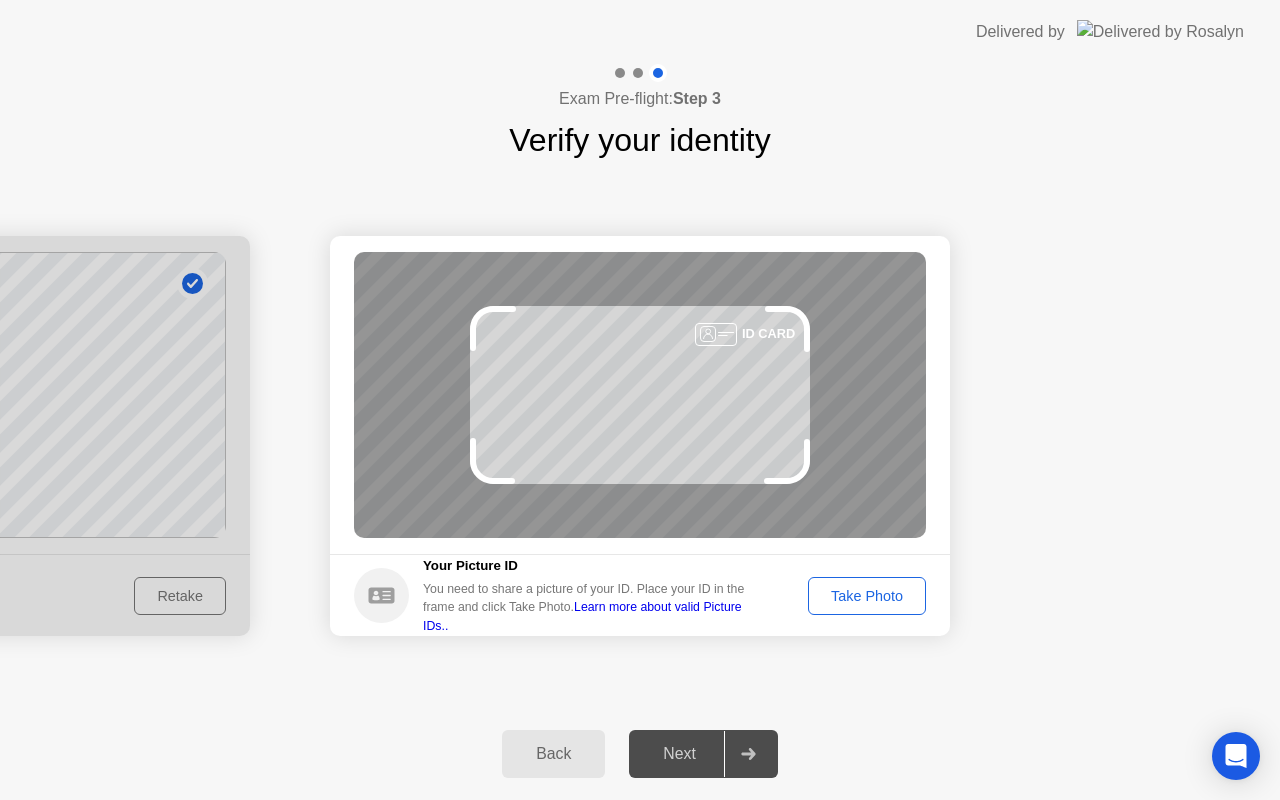click on "Take Photo" 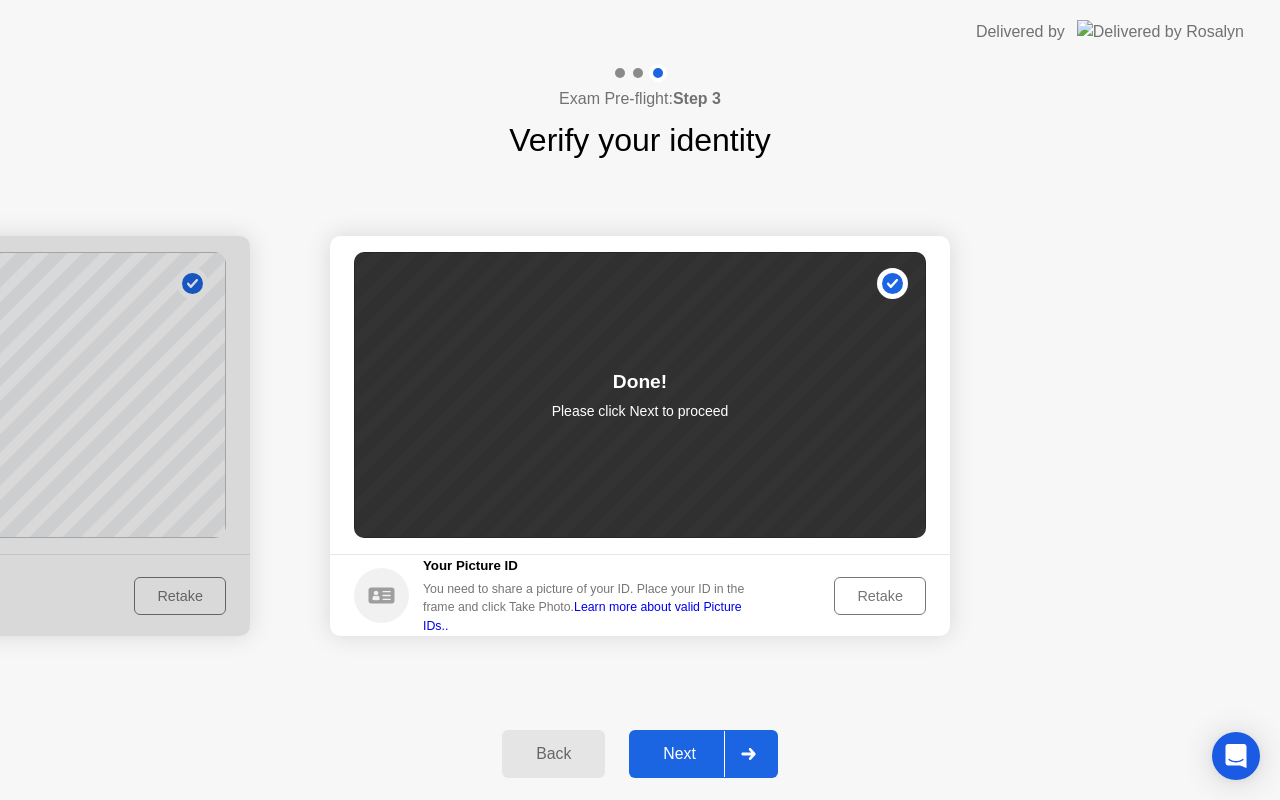 click on "Next" 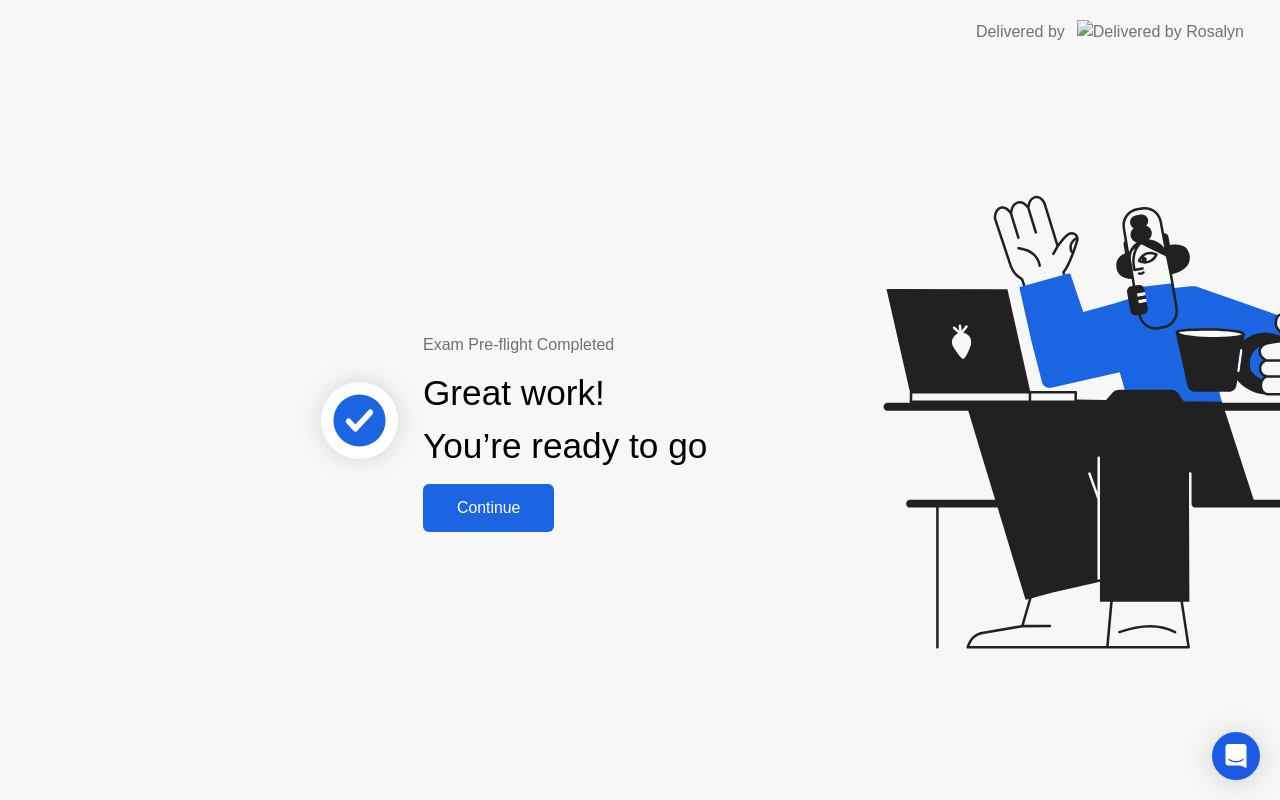 click on "Continue" 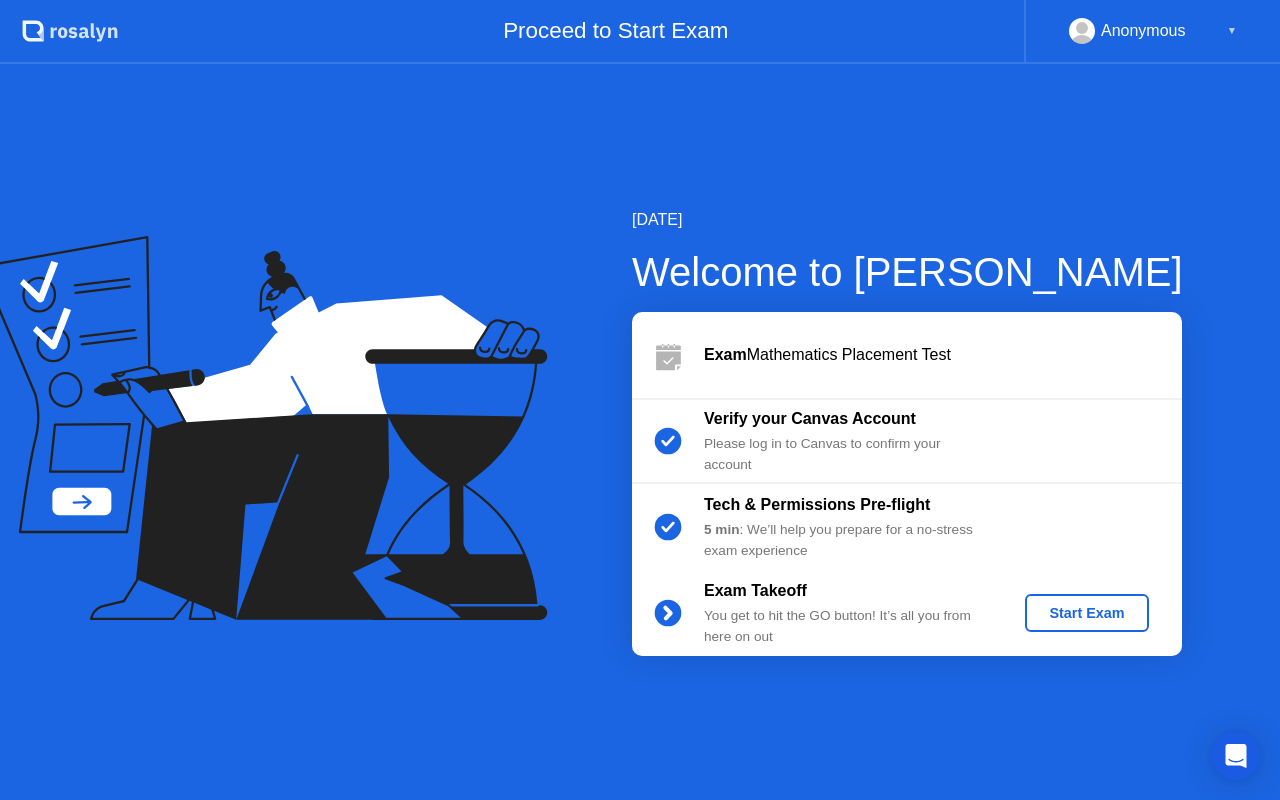 click on "Start Exam" 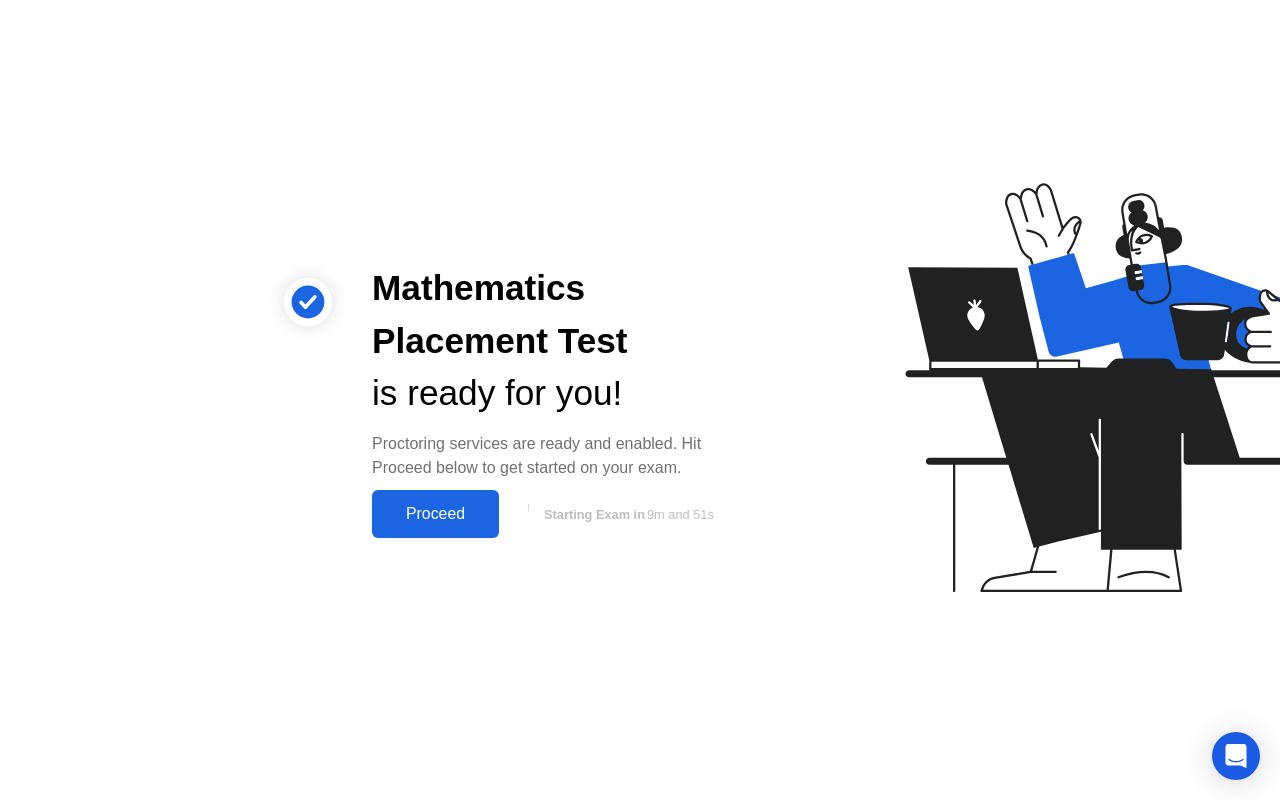 click on "Proceed" 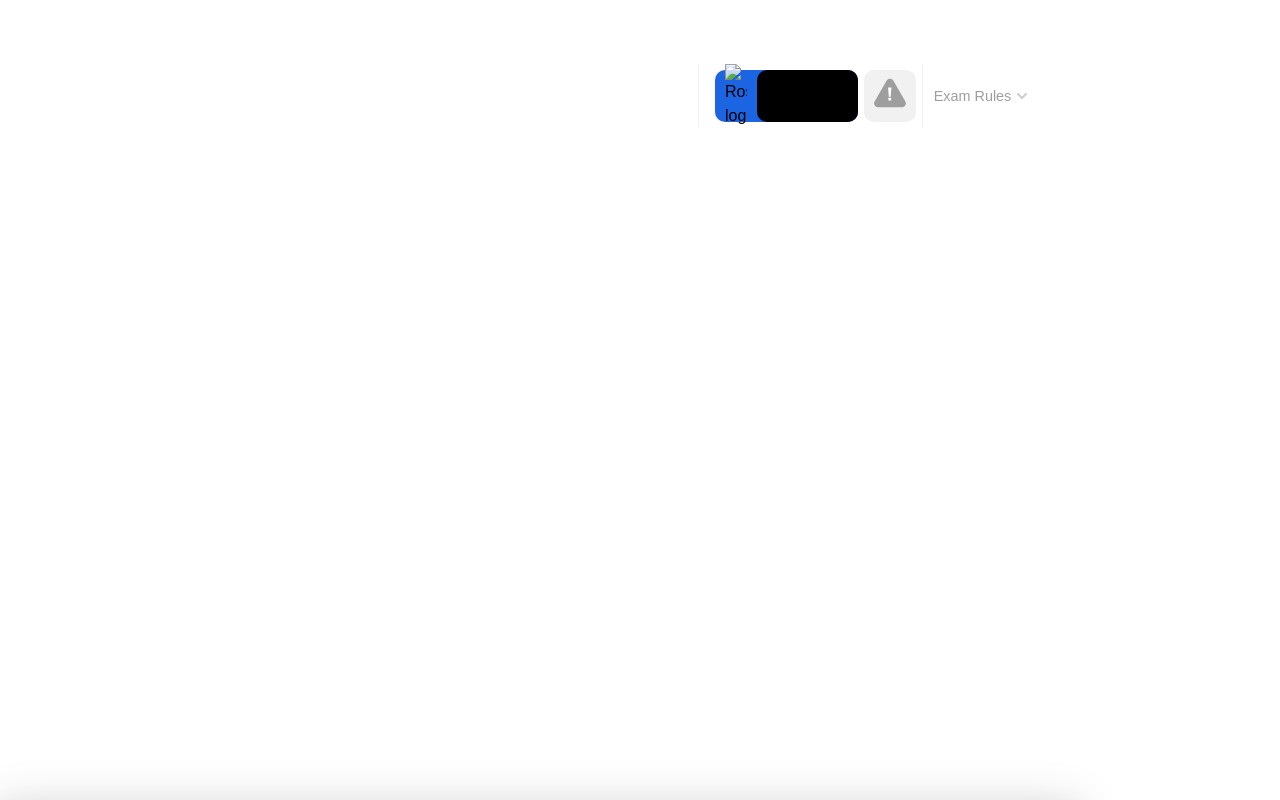 click on "Got it!" at bounding box center [629, 1377] 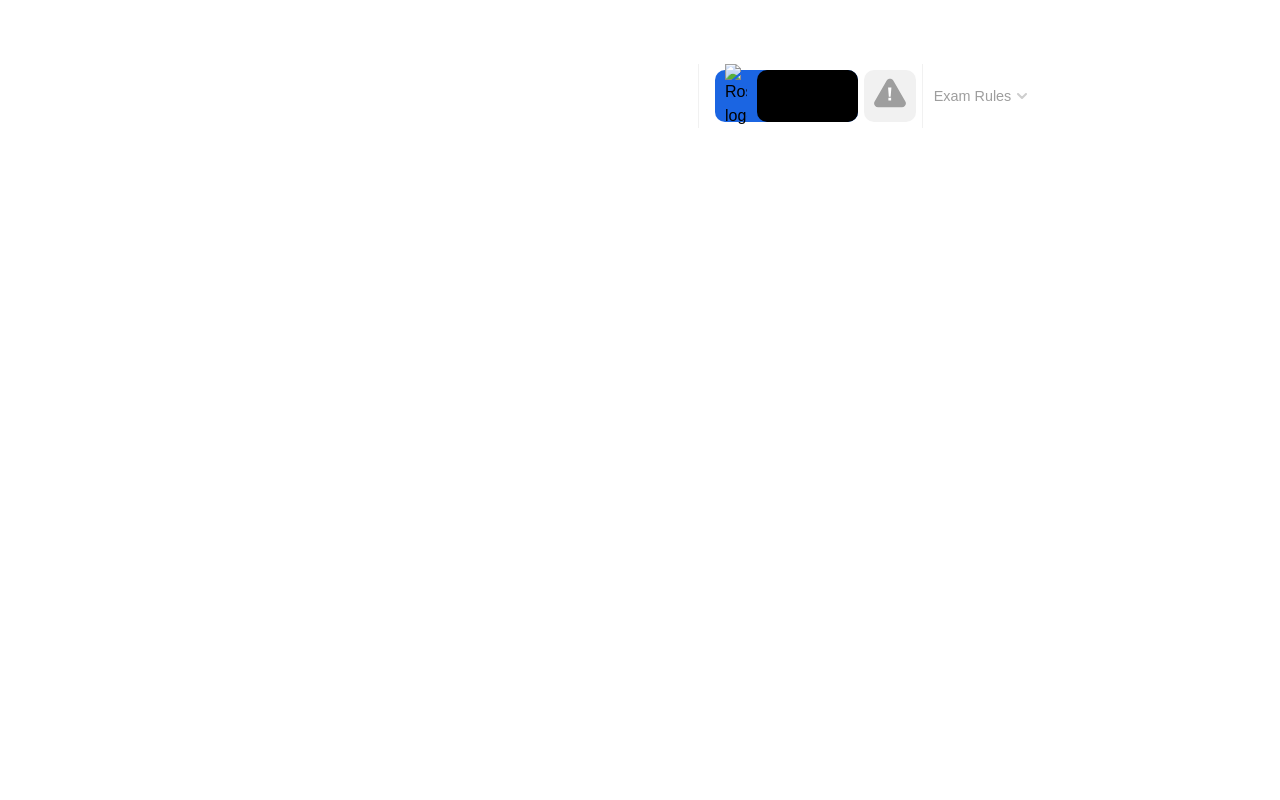 click on "Exam Rules" 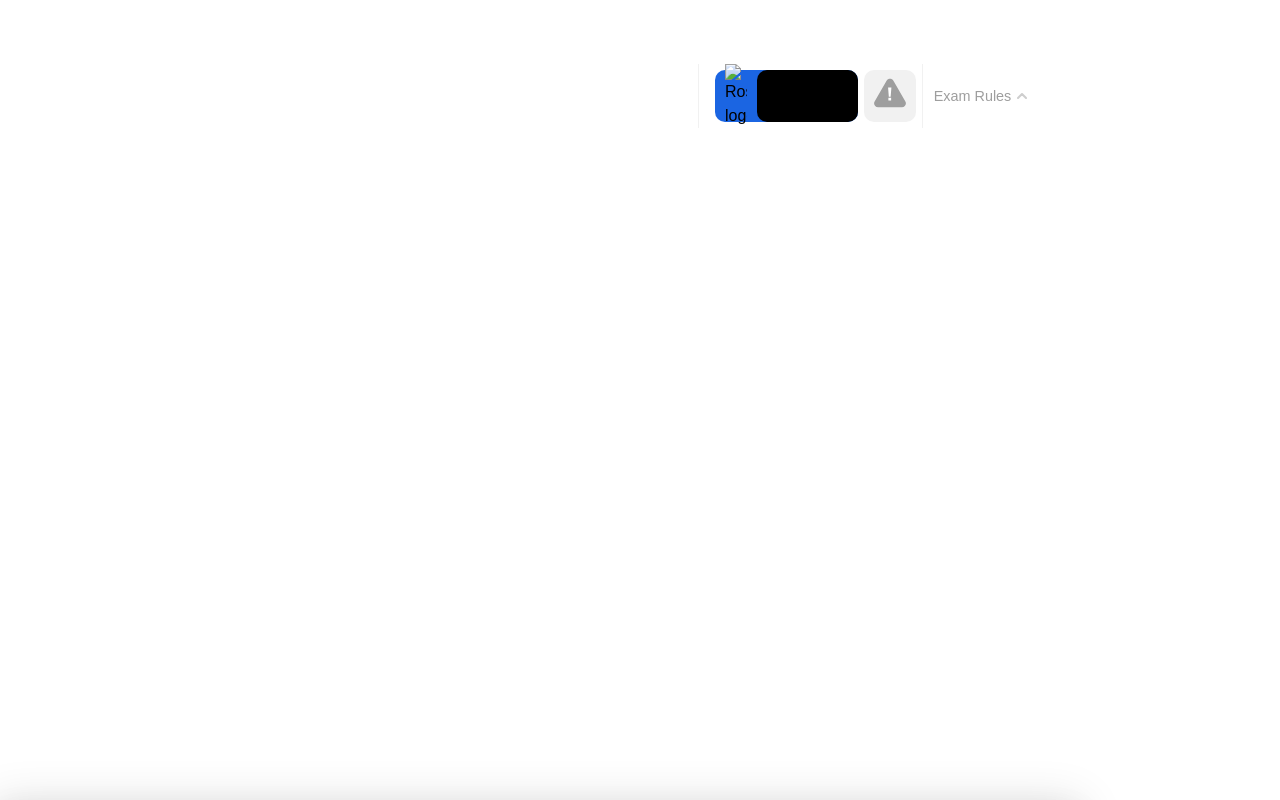 click on "Exam Rules" 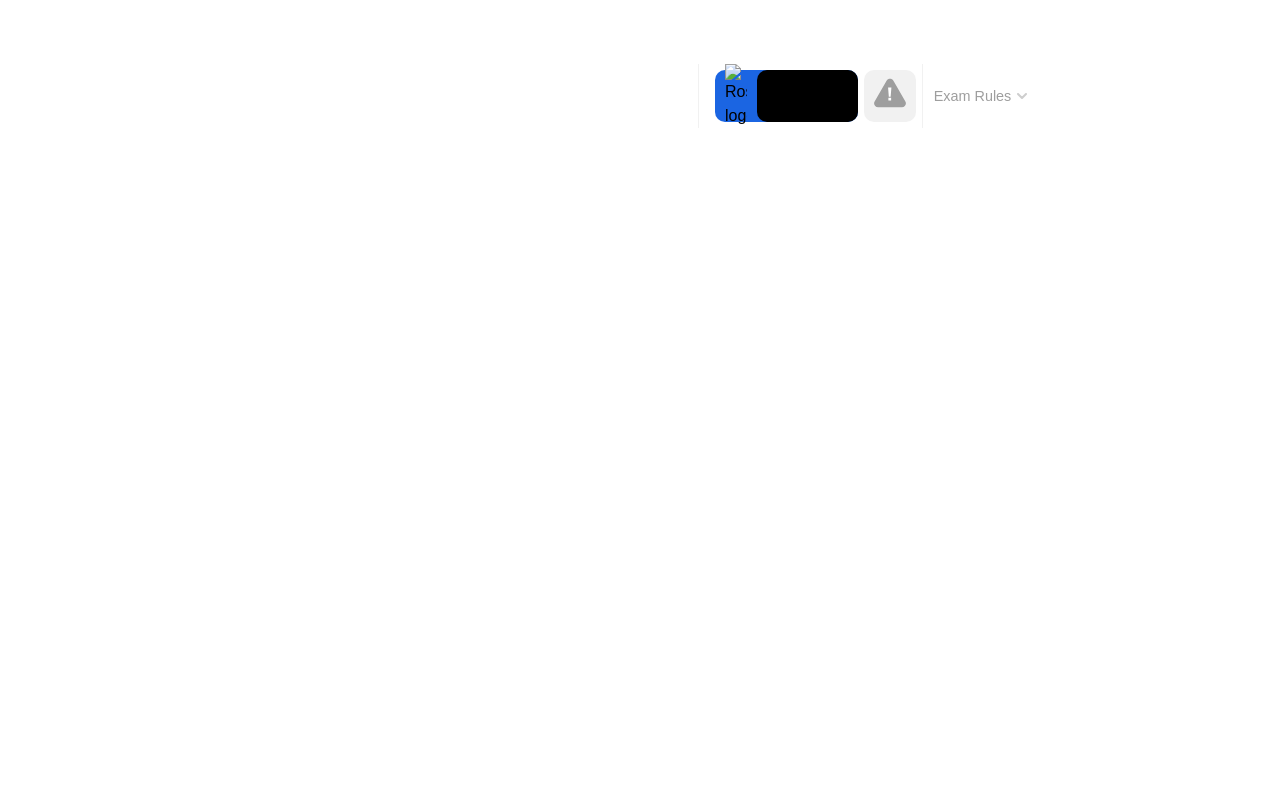 click 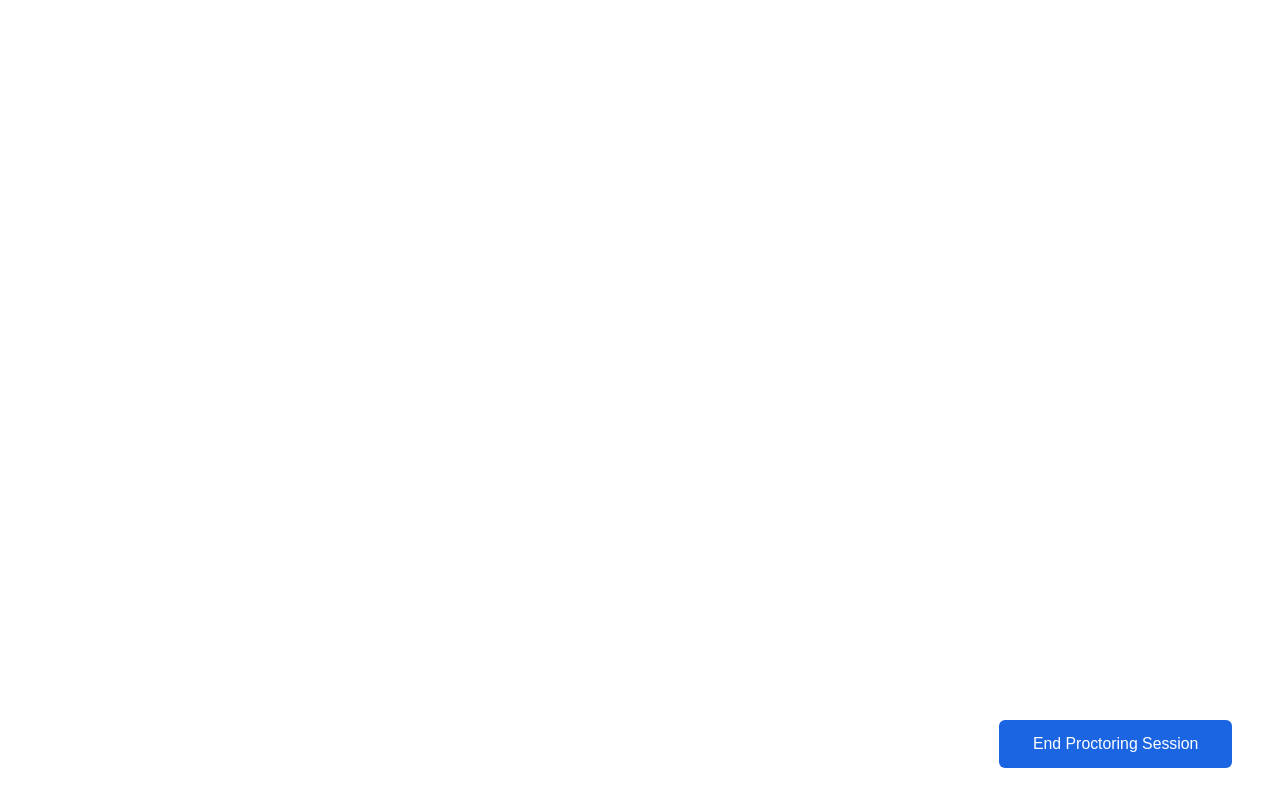 click on "End Proctoring Session" 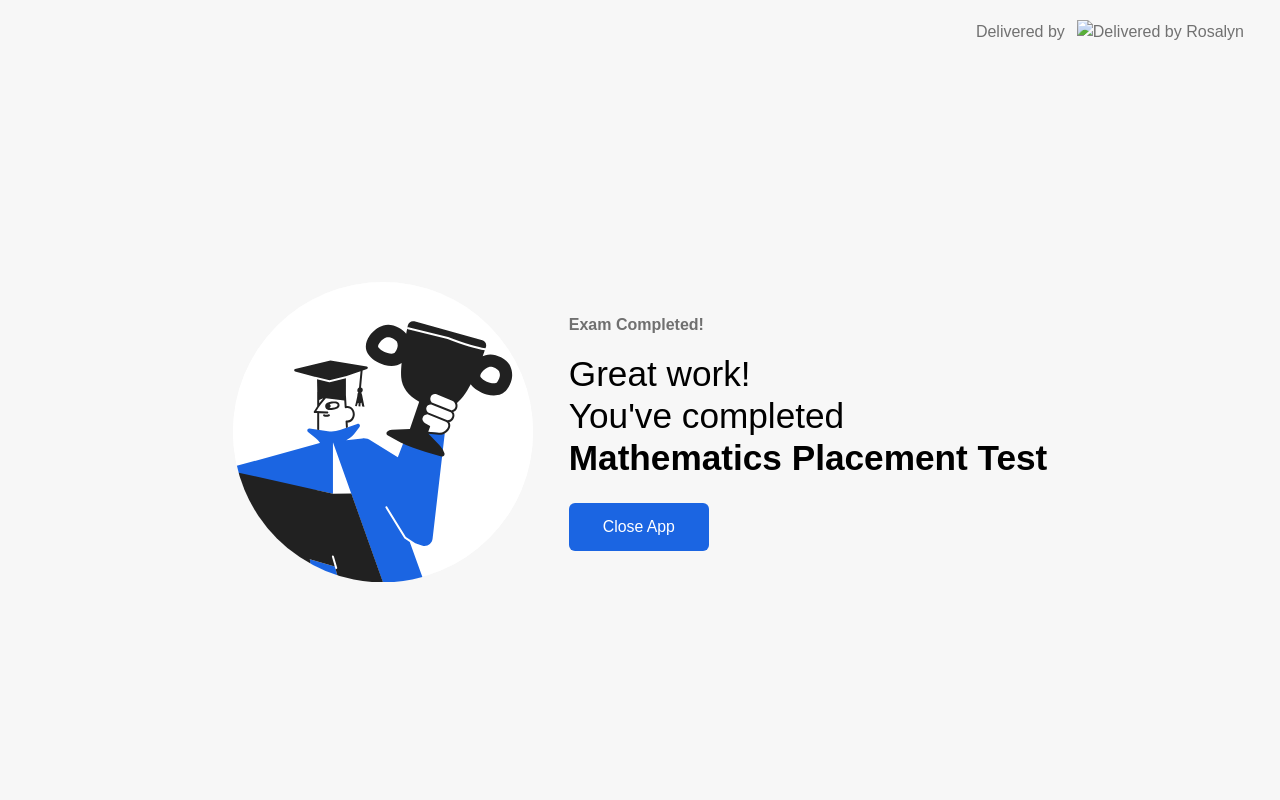 click on "Close App" 